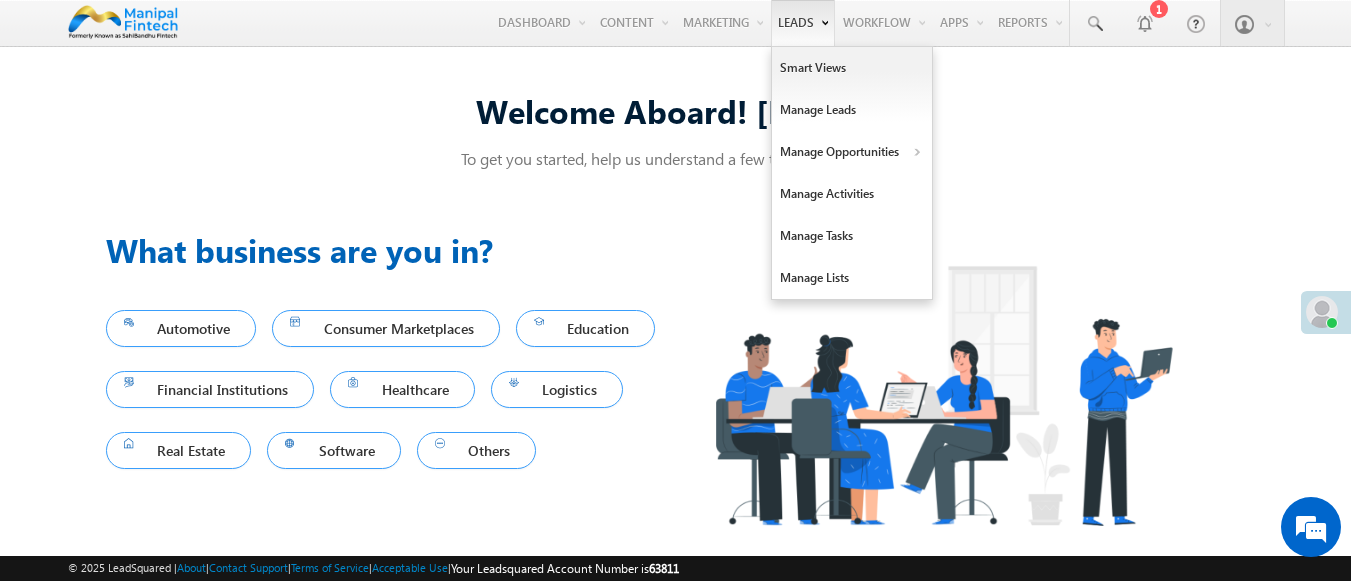 scroll, scrollTop: 13, scrollLeft: 0, axis: vertical 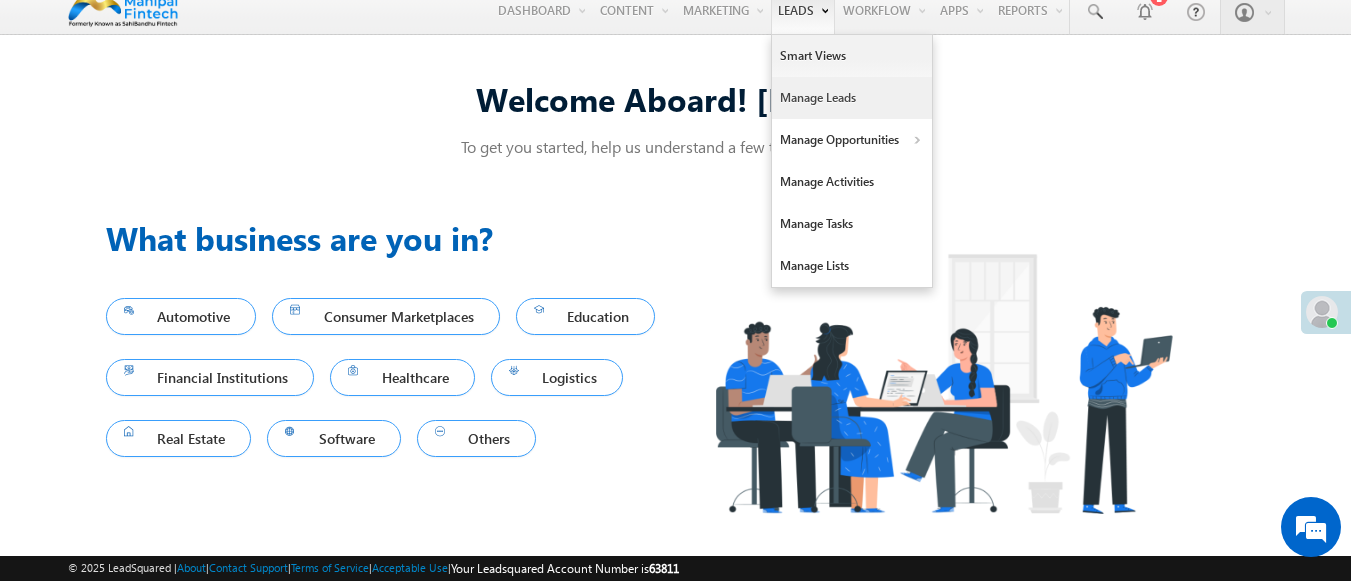 click on "Manage Leads" at bounding box center (852, 98) 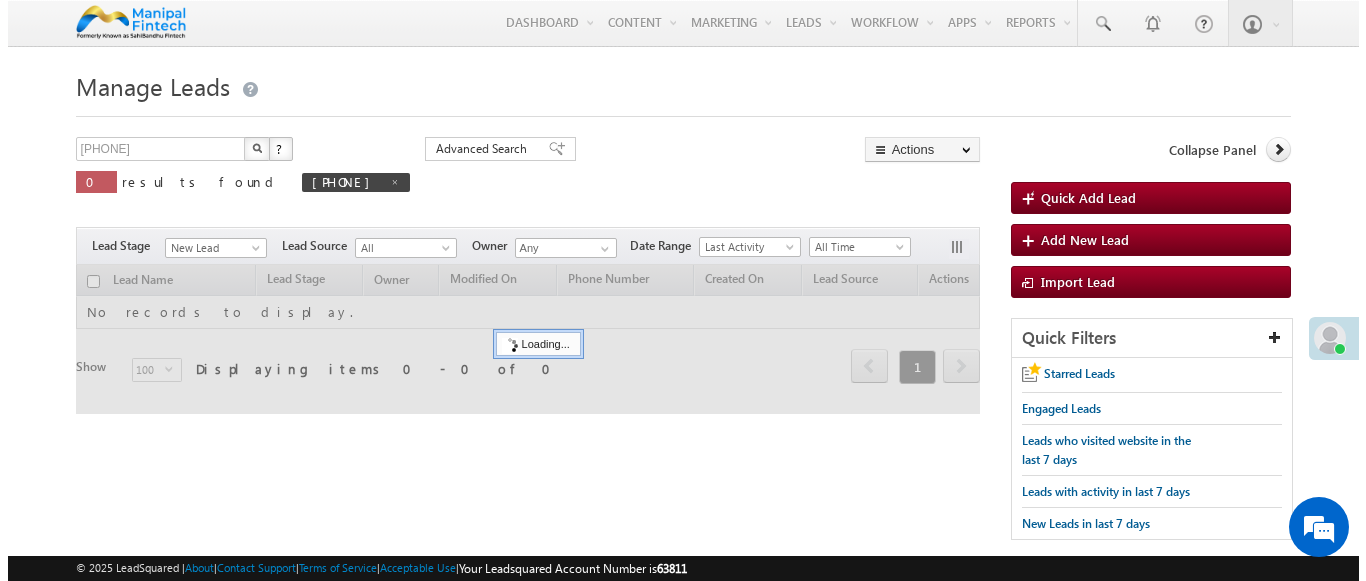scroll, scrollTop: 0, scrollLeft: 0, axis: both 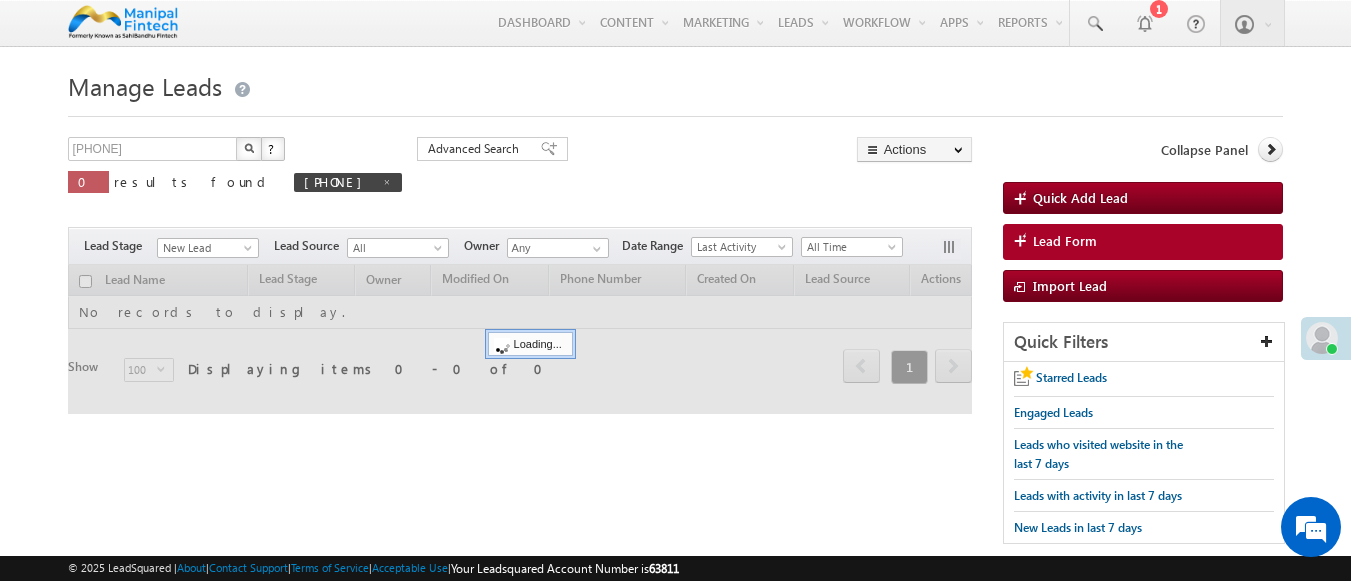 click on "Lead Form" at bounding box center [1065, 241] 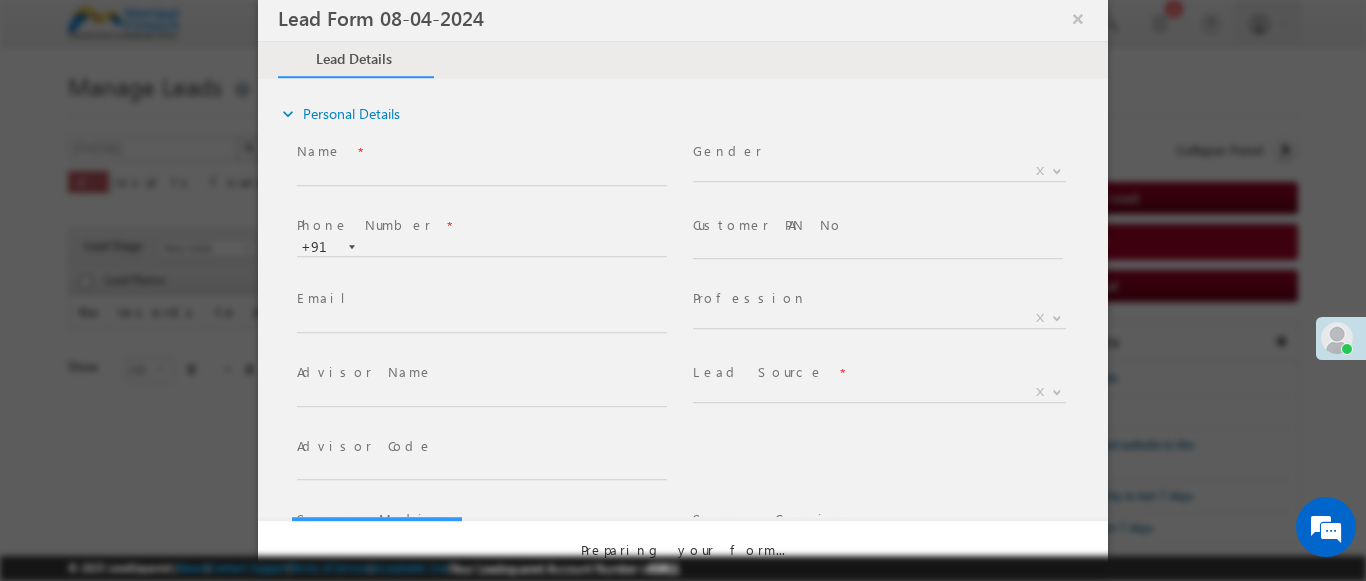 select on "Open" 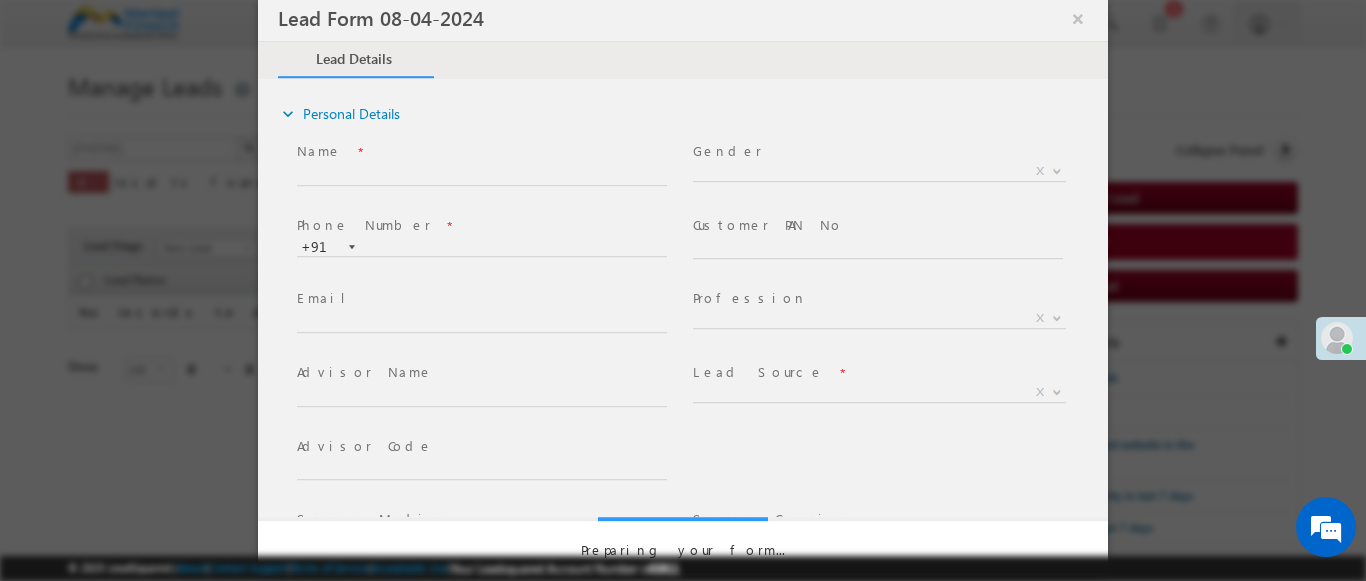 scroll, scrollTop: 0, scrollLeft: 0, axis: both 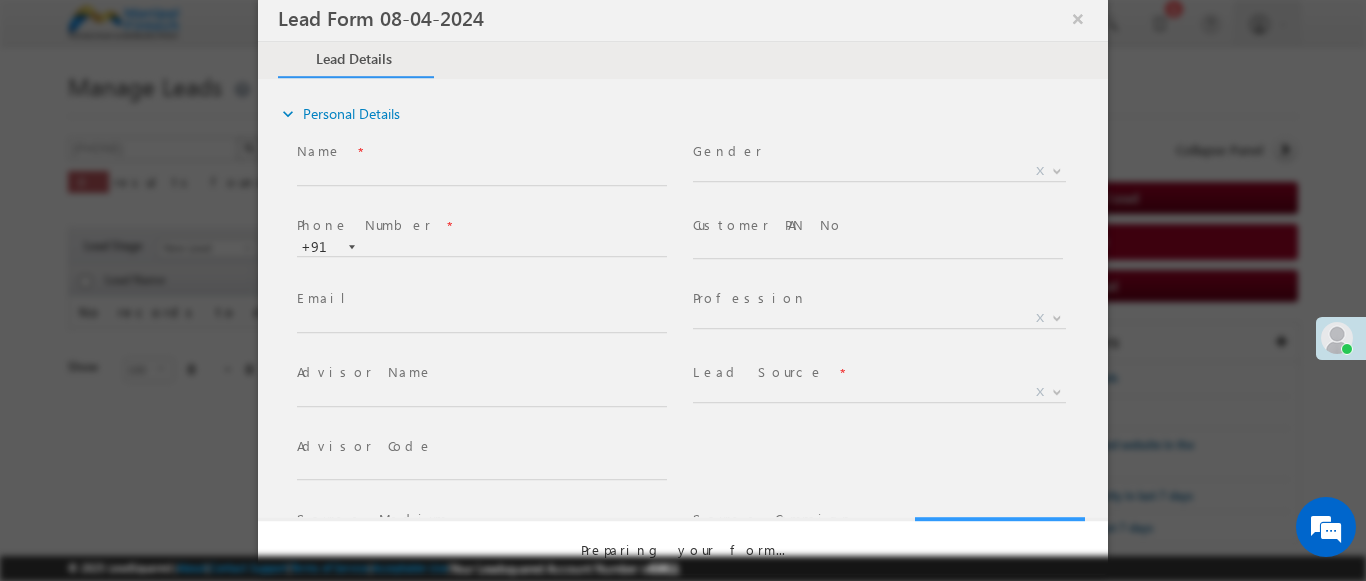 select on "Prospecting" 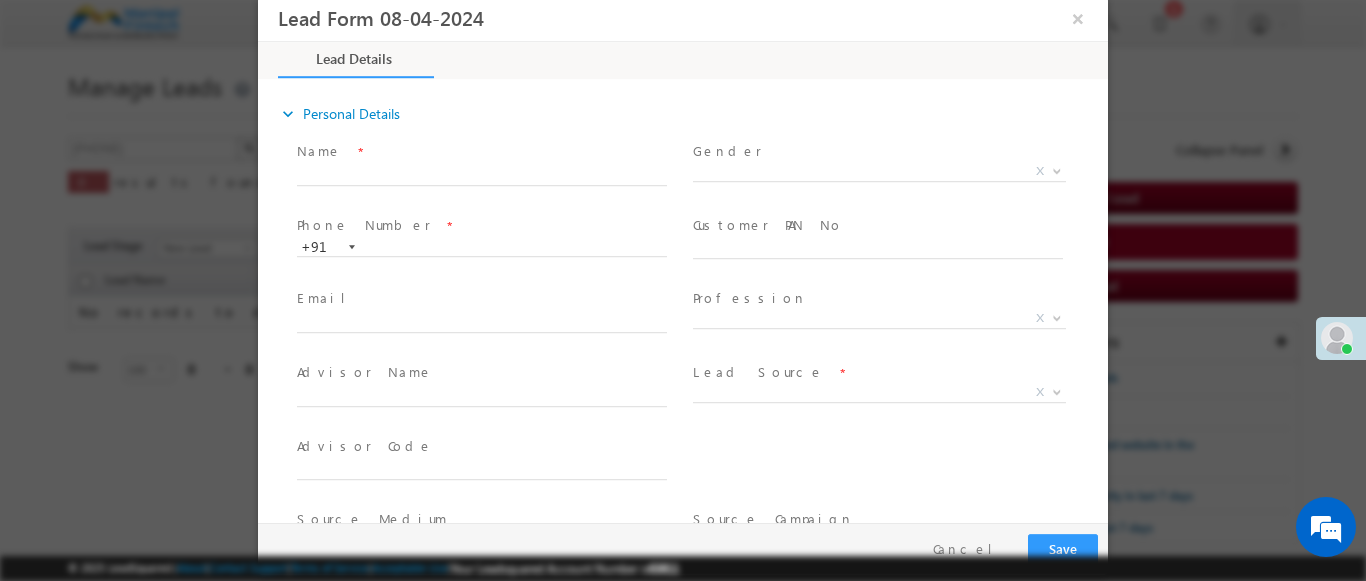 type on "07/24/25 9:03 PM" 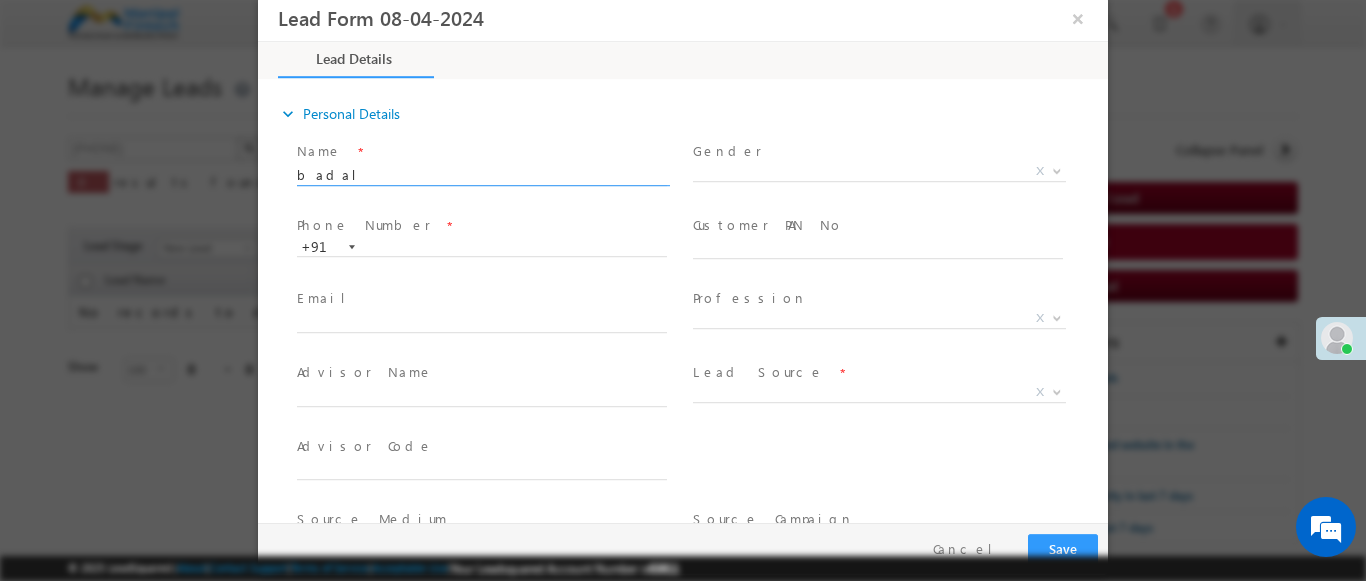 type on "badal" 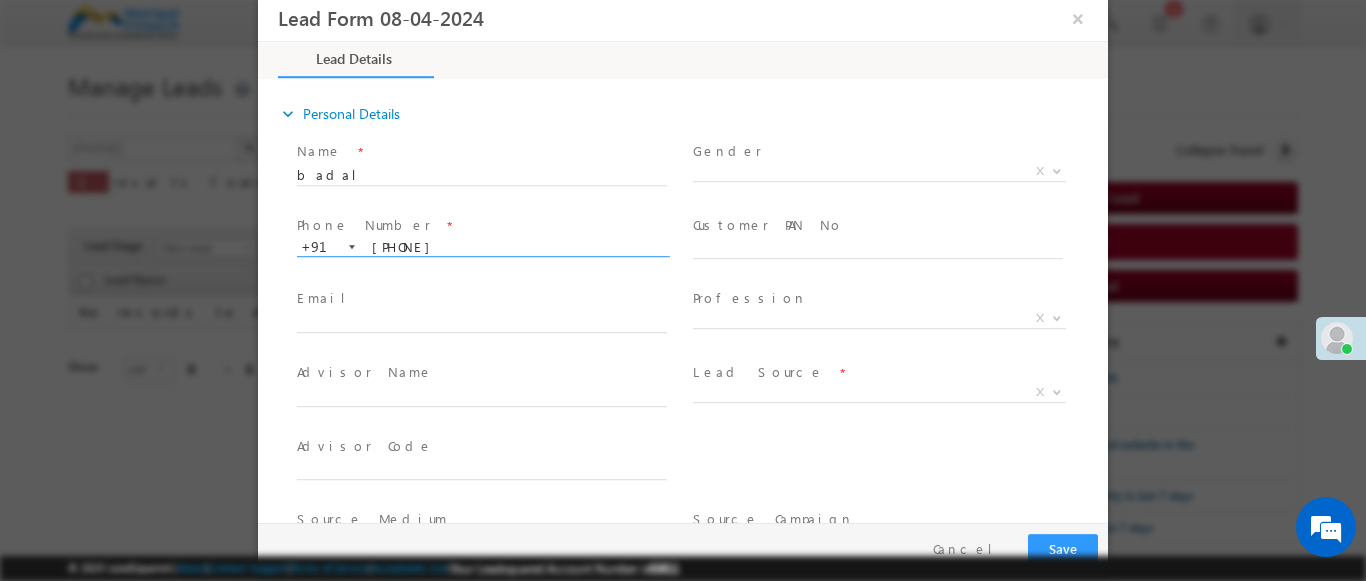 type on "9446660670" 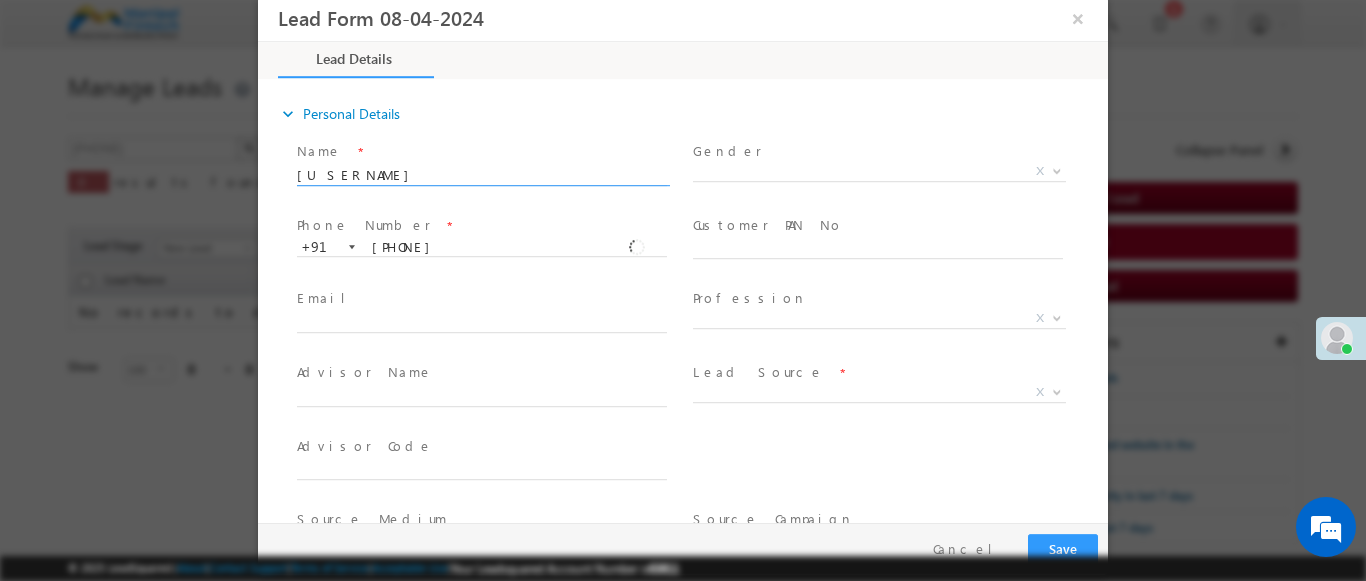 type on "[USERNAME]" 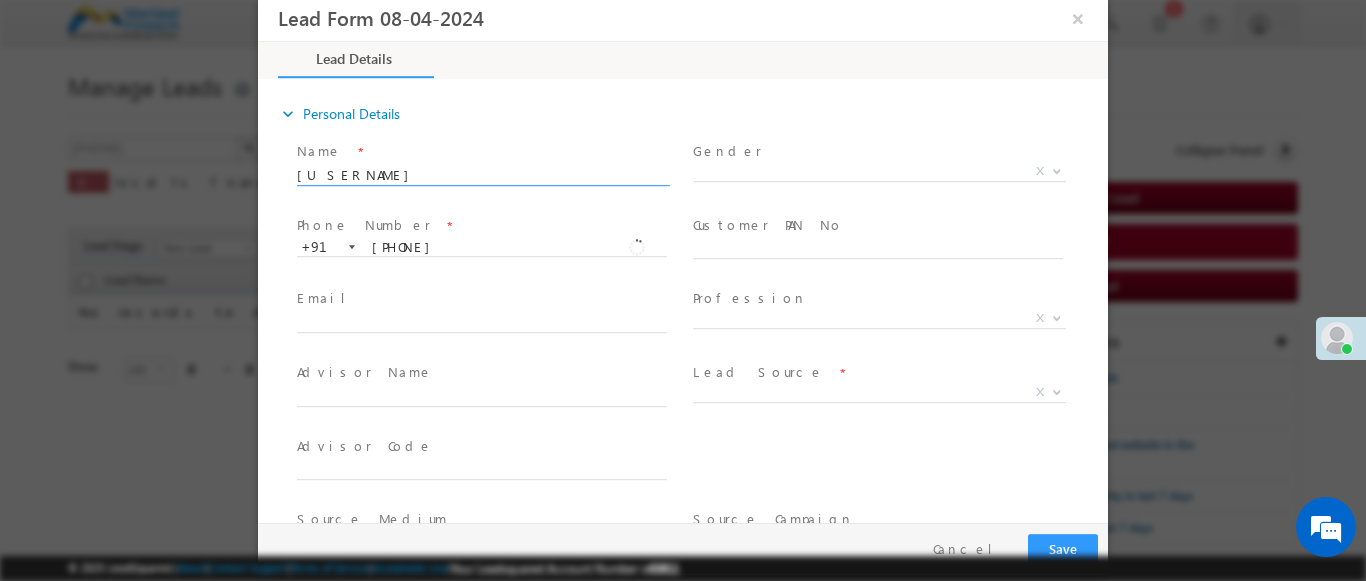 click at bounding box center (1057, 391) 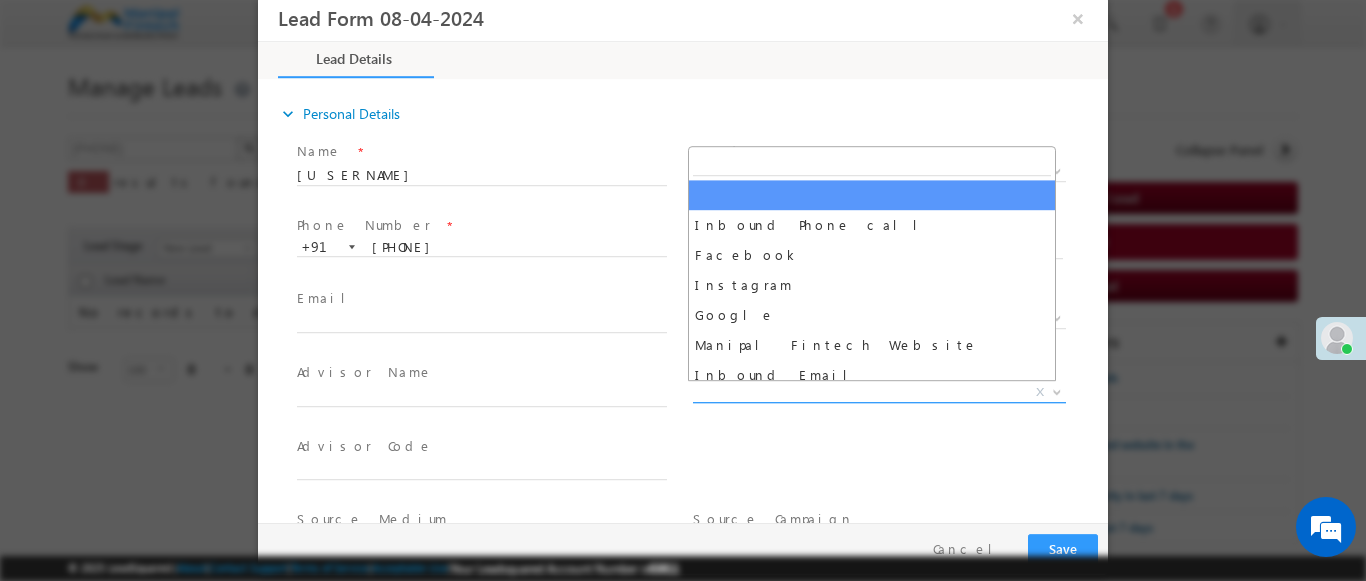 scroll, scrollTop: 1570, scrollLeft: 0, axis: vertical 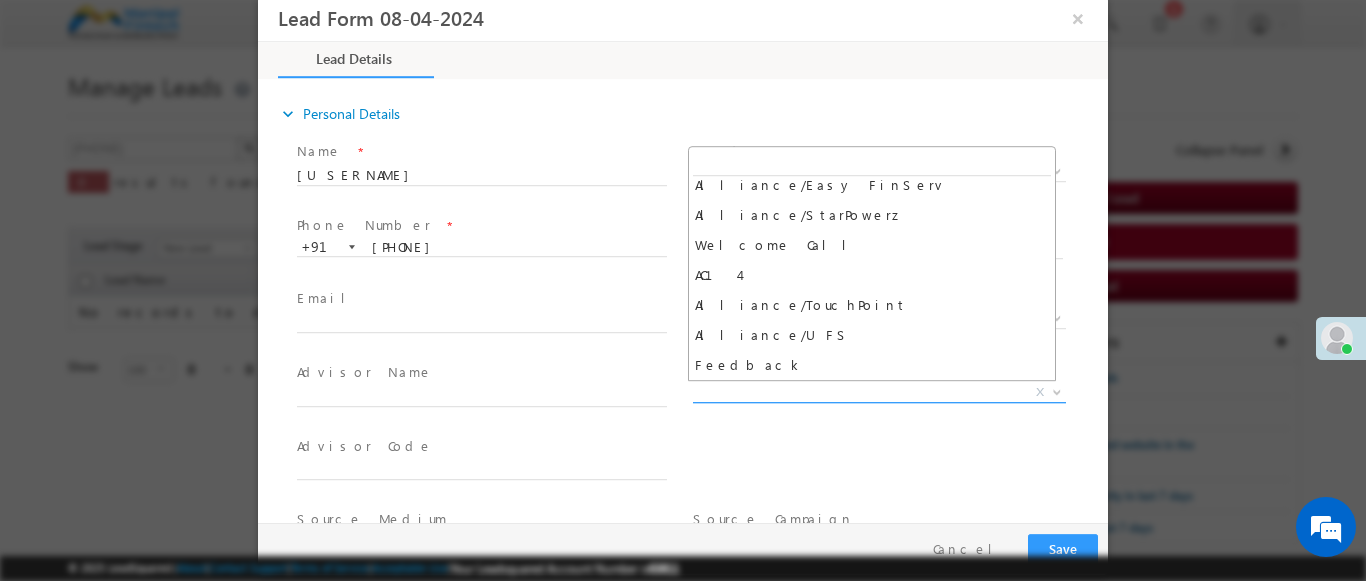 select on "Feedback" 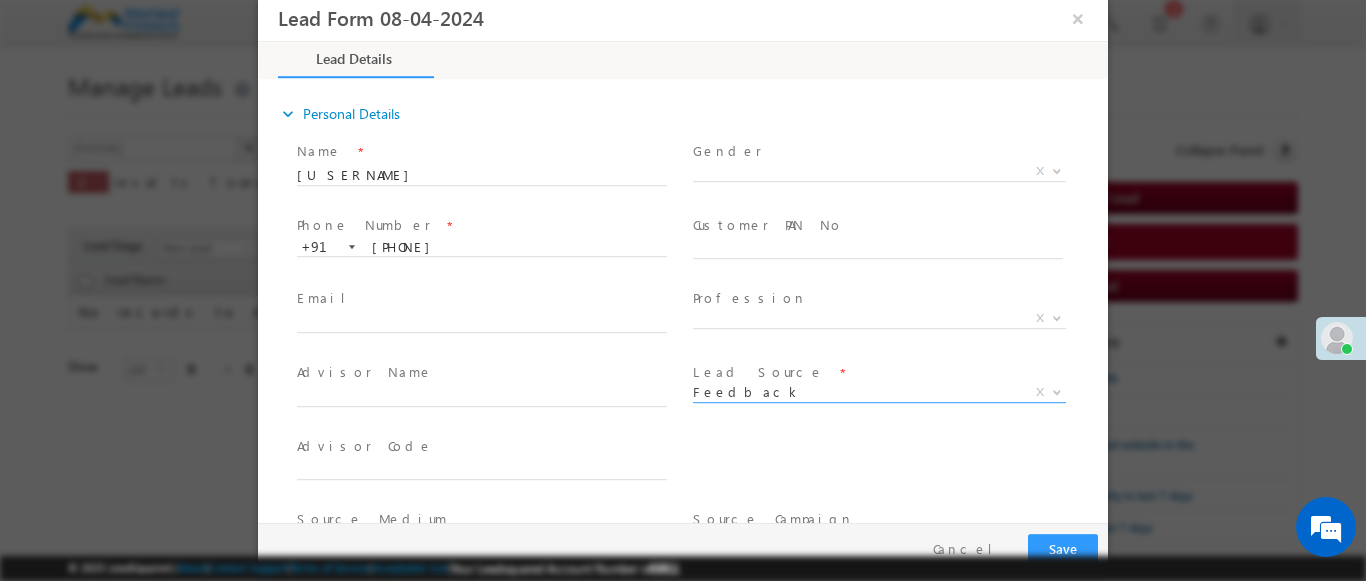 scroll, scrollTop: 315, scrollLeft: 0, axis: vertical 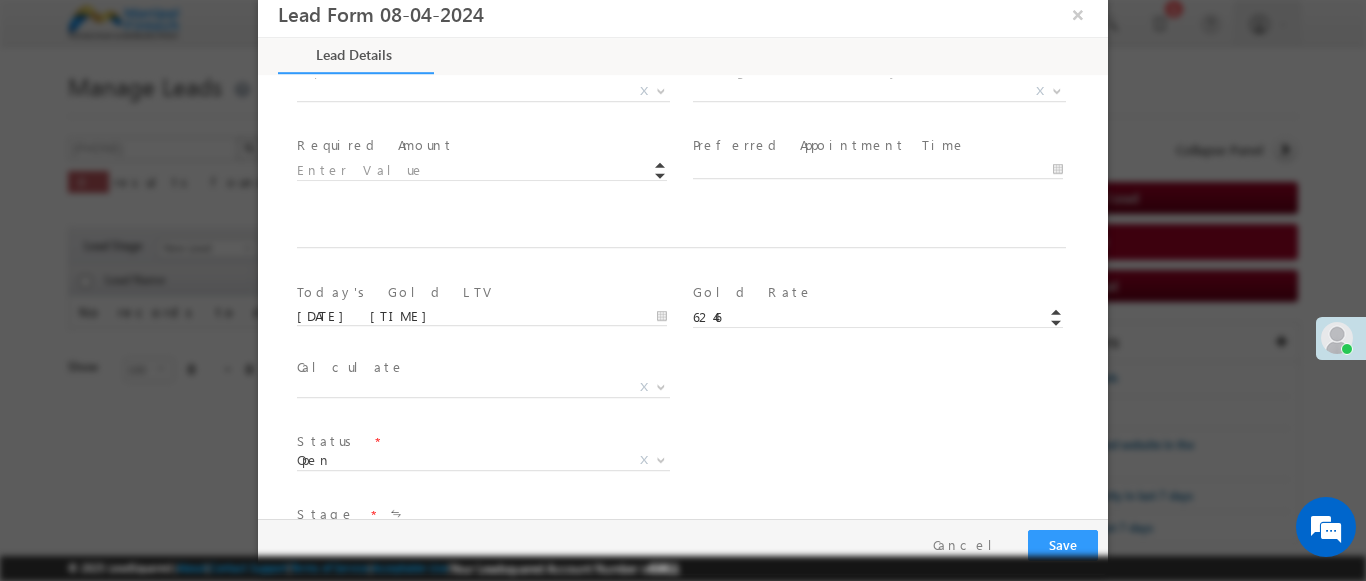 type on "600006" 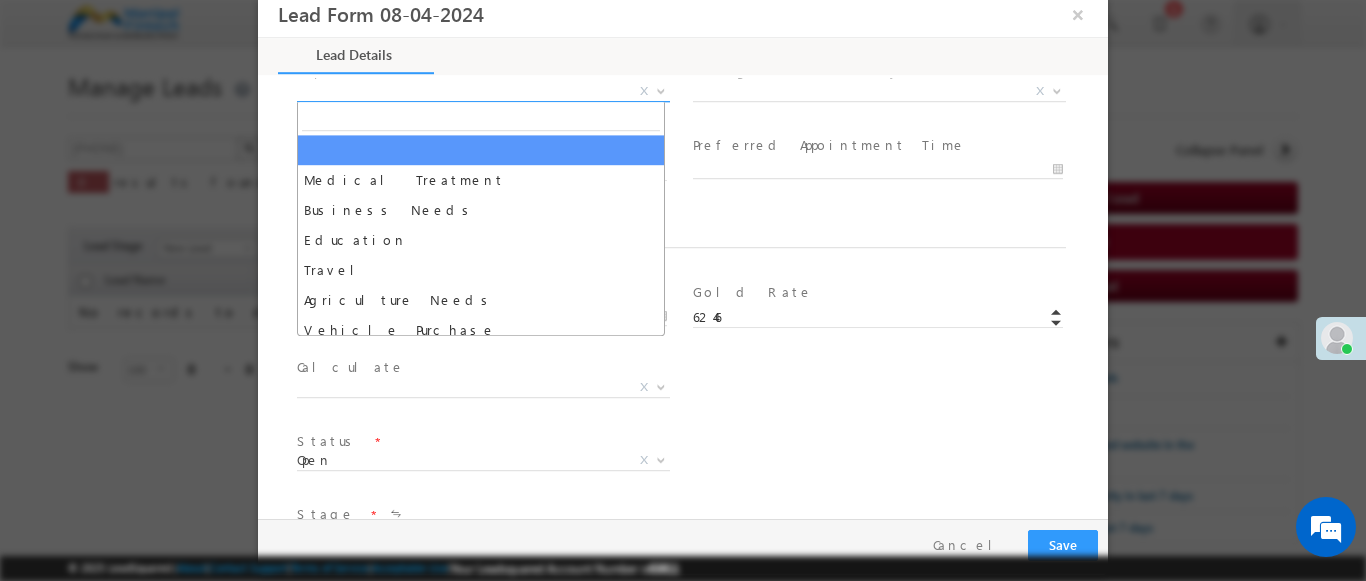 select on "Medical Treatment" 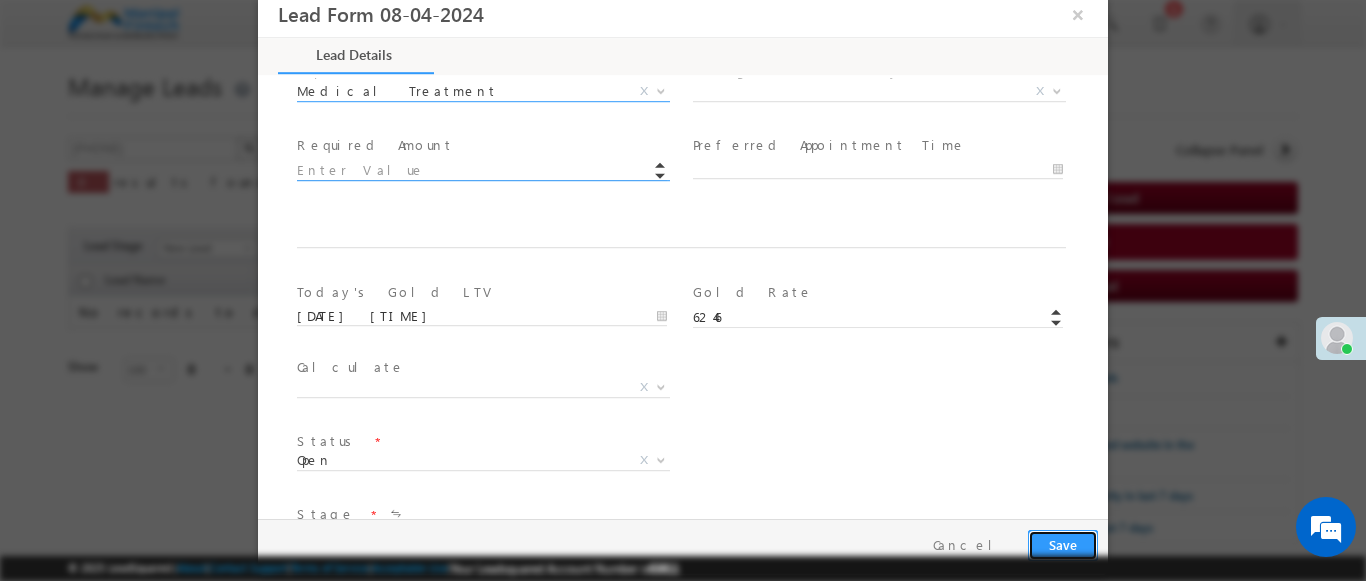 click on "Save" at bounding box center [1063, 545] 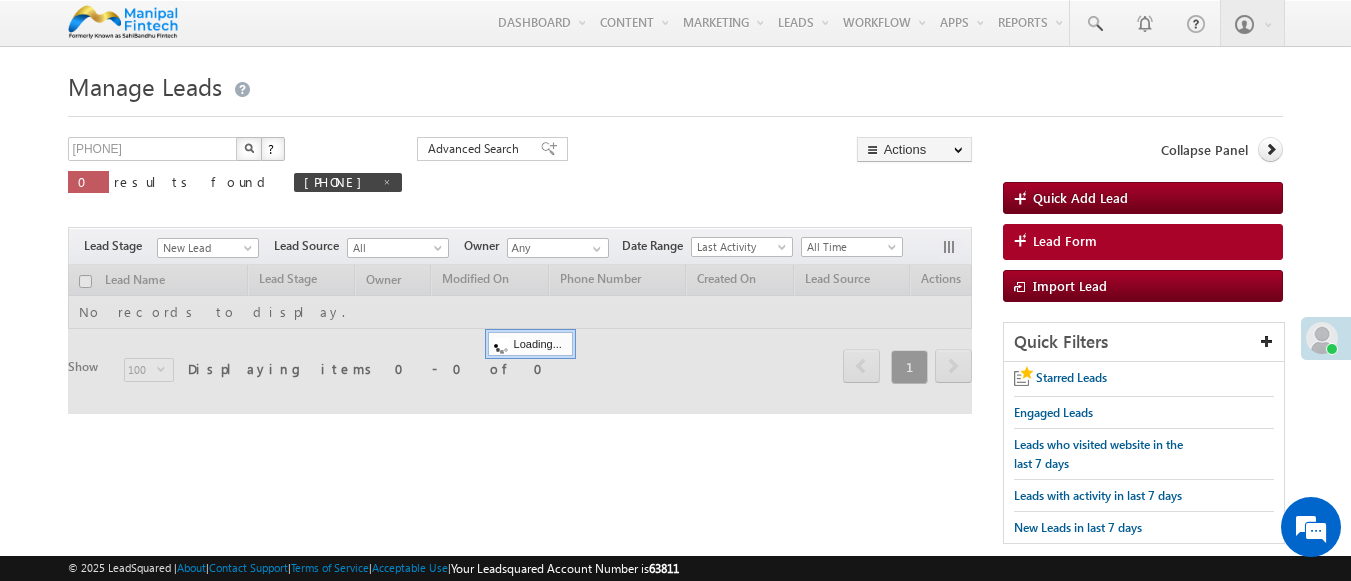 scroll, scrollTop: 0, scrollLeft: 0, axis: both 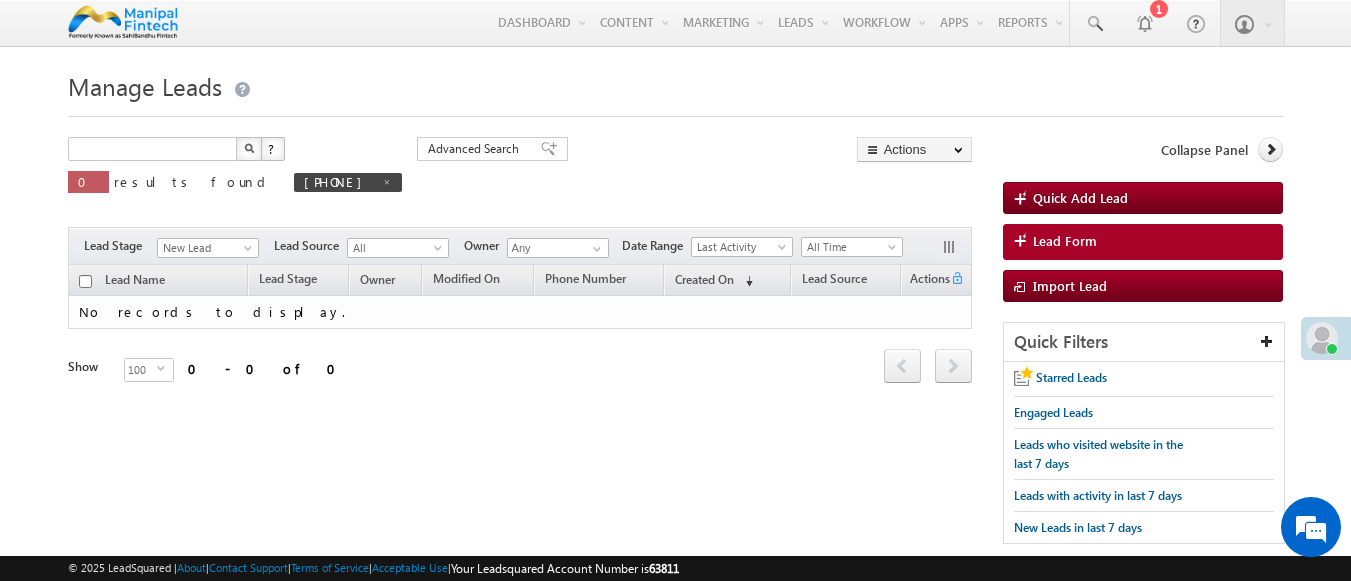 type on "Search Leads" 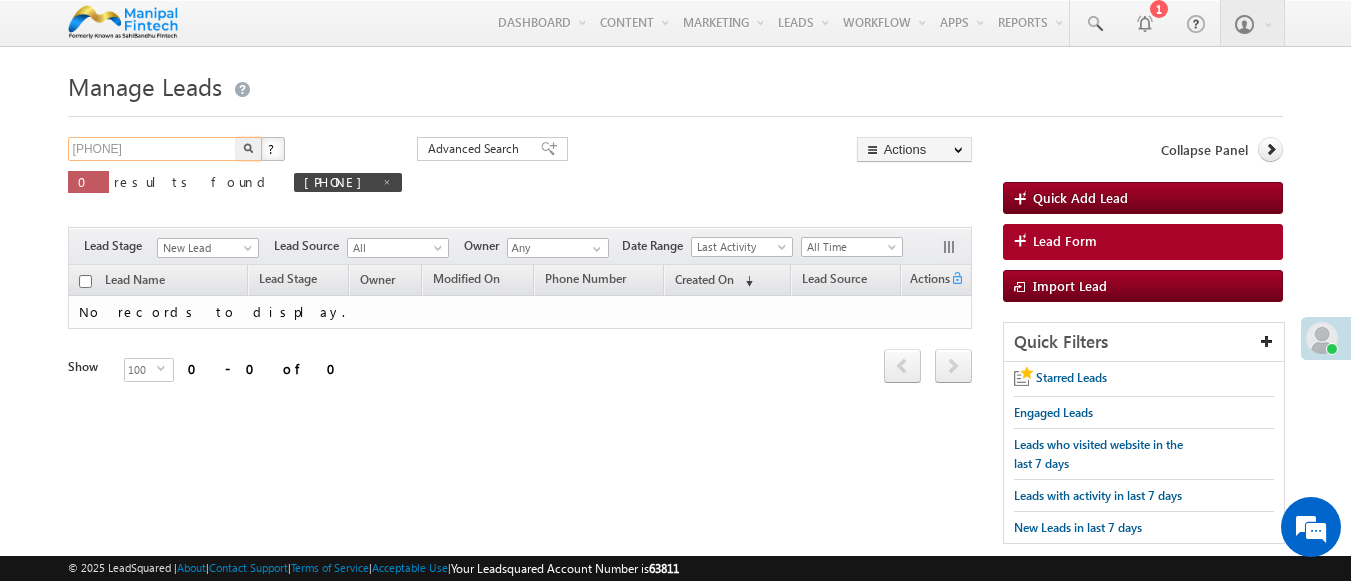 type on "9446660670" 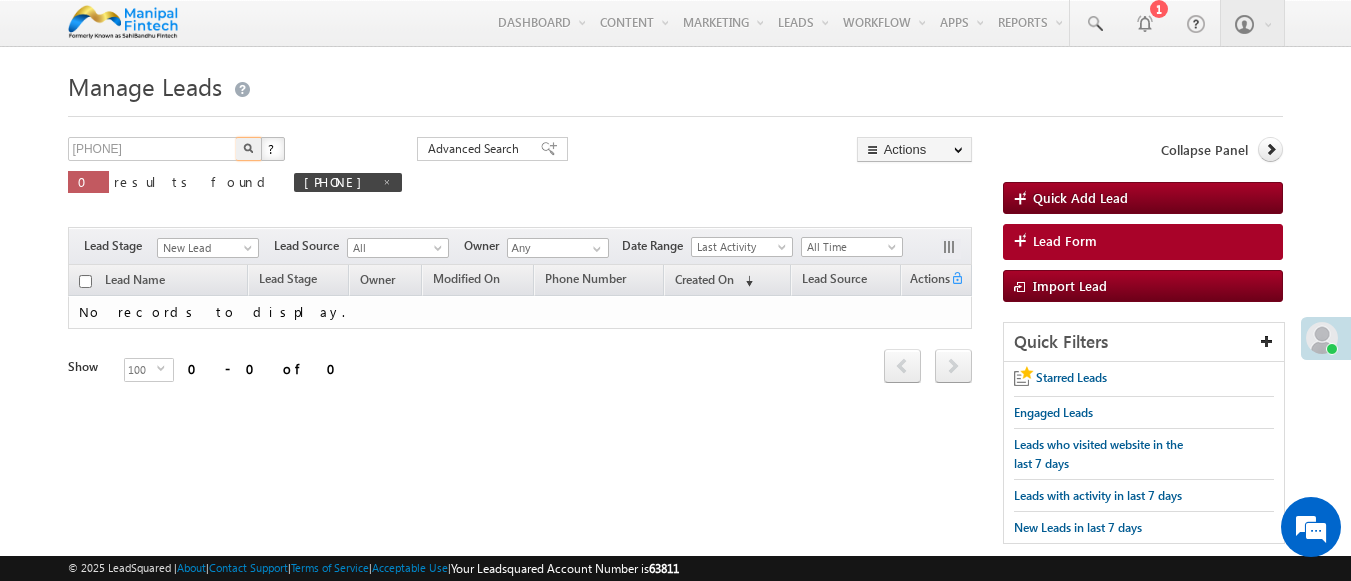 click at bounding box center (248, 148) 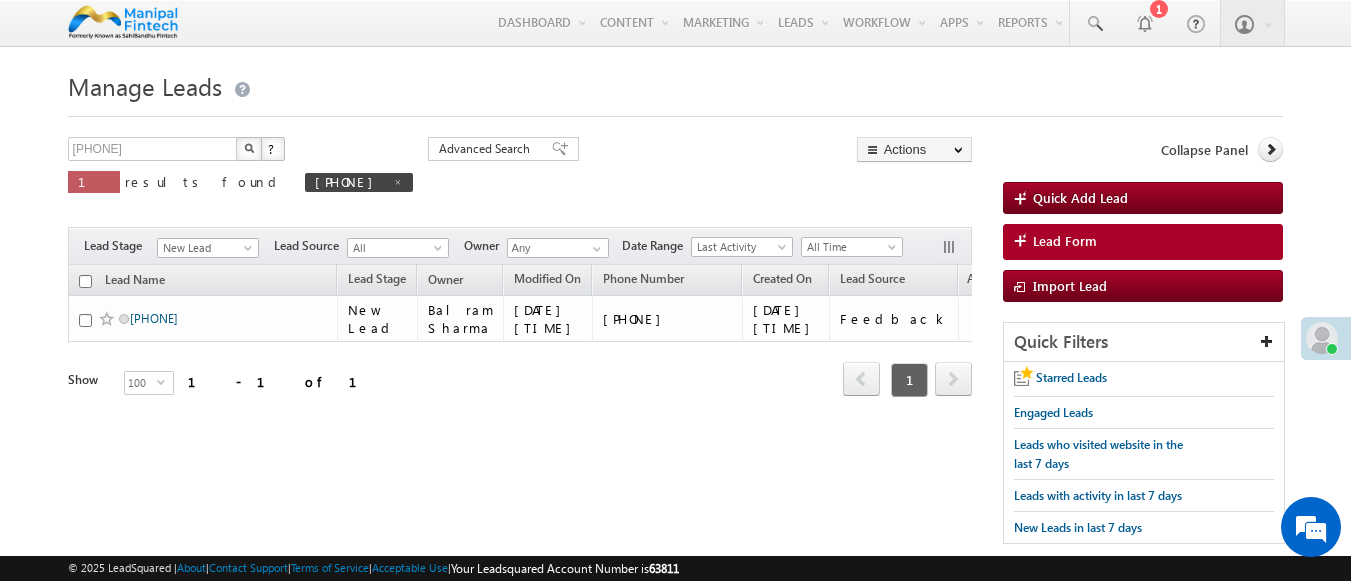 click on "[USERNAME]" at bounding box center [154, 318] 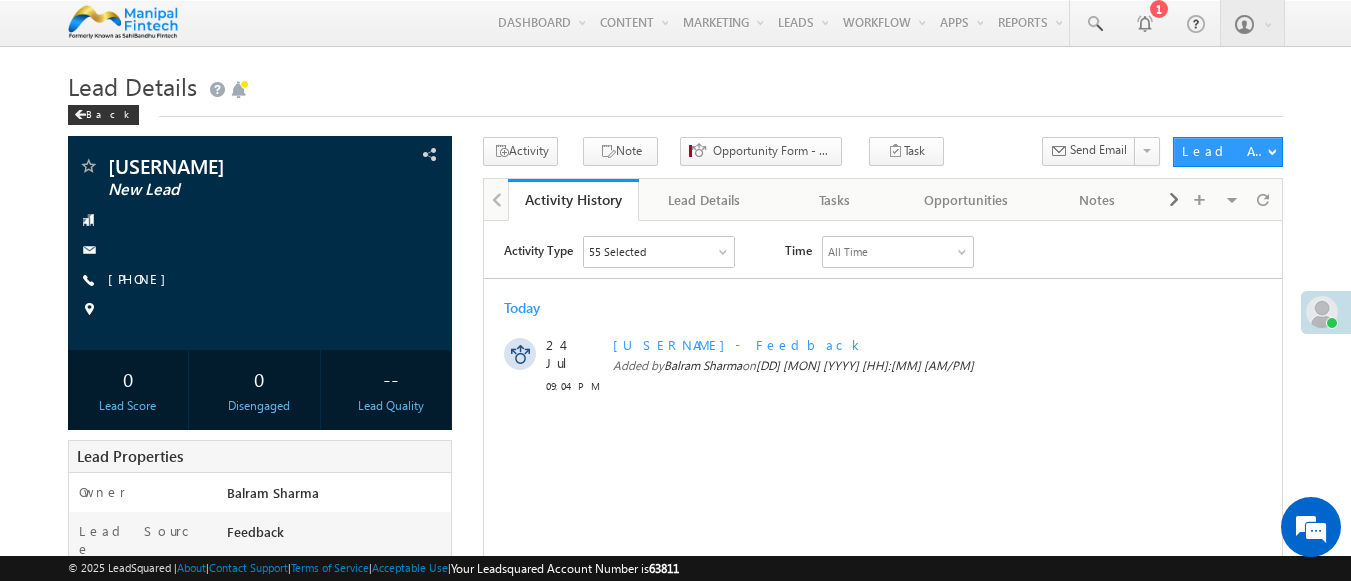 scroll, scrollTop: 0, scrollLeft: 0, axis: both 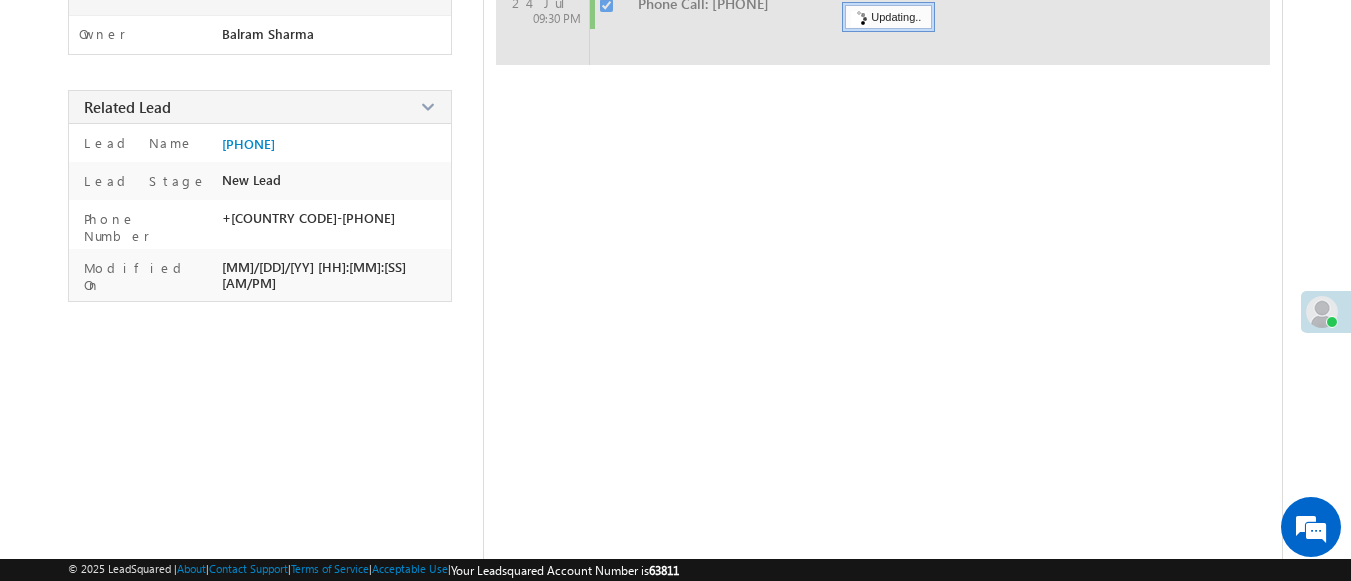 checkbox on "false" 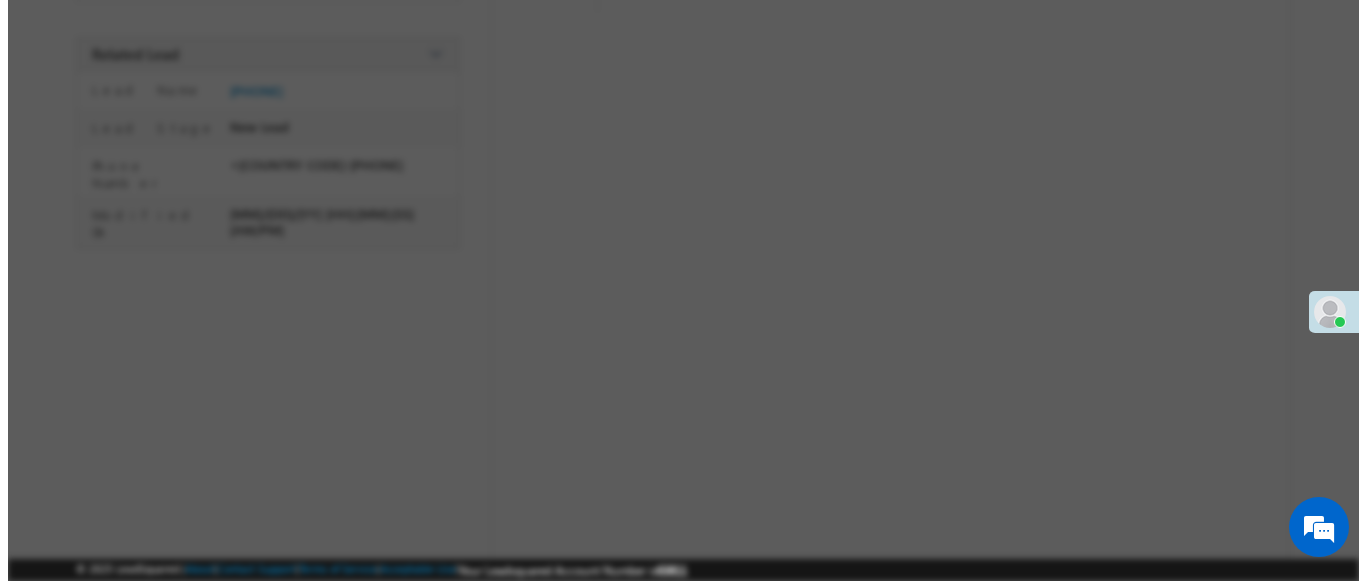 scroll, scrollTop: 356, scrollLeft: 0, axis: vertical 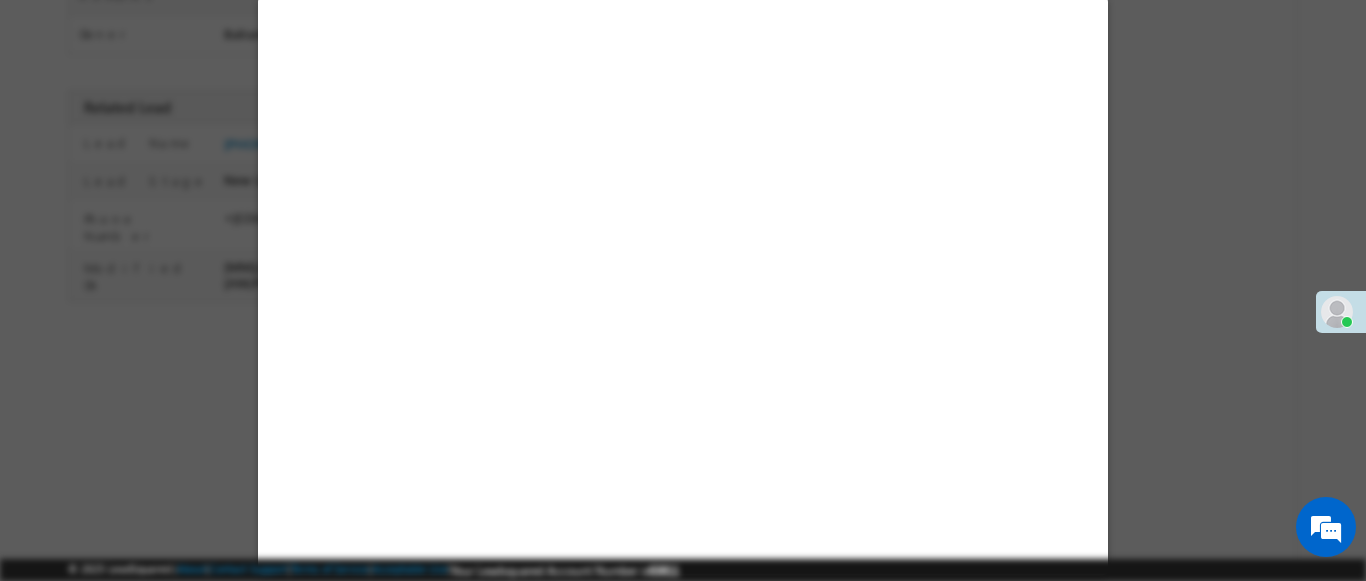 select on "Feedback" 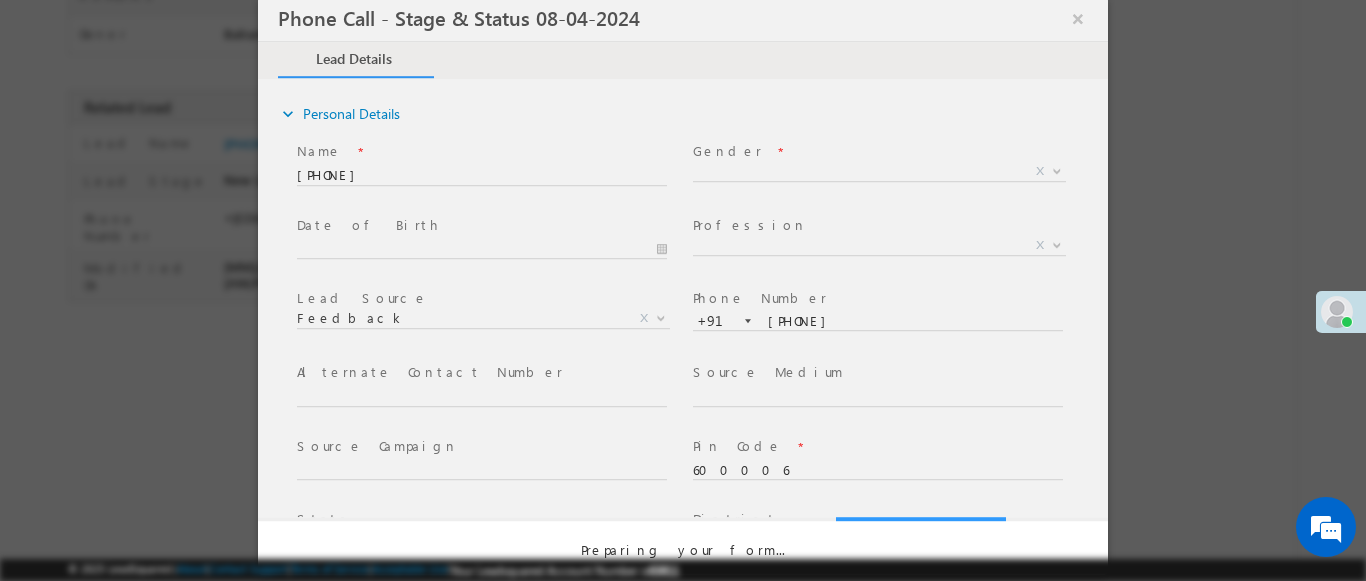 select on "Open" 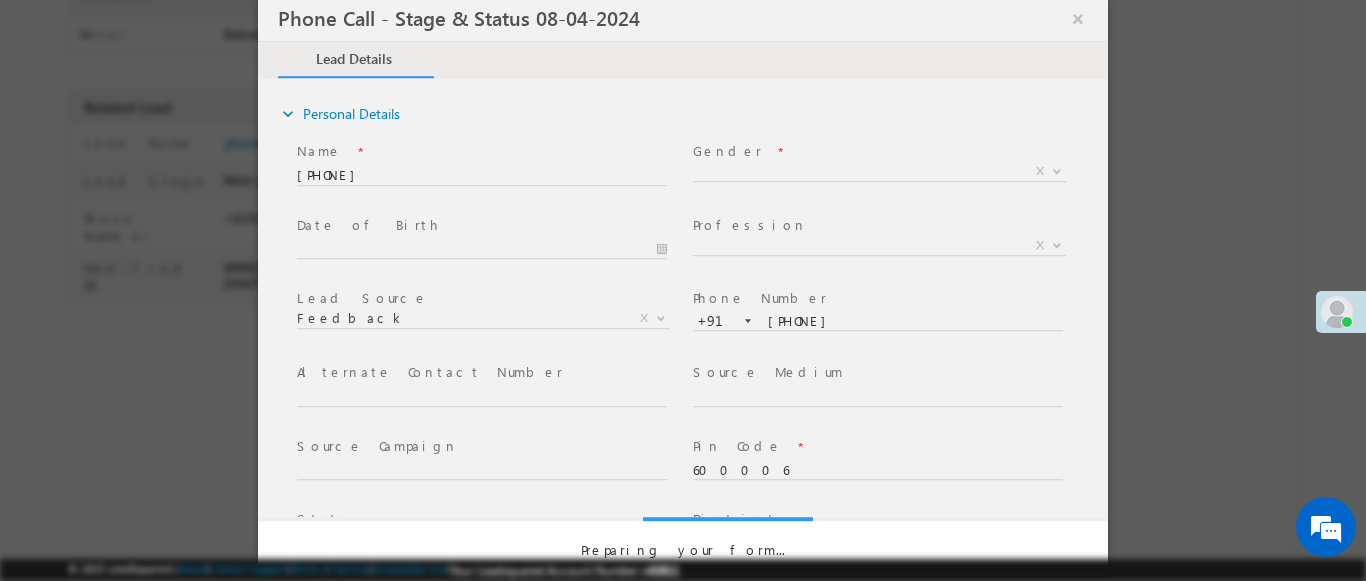 scroll, scrollTop: 0, scrollLeft: 0, axis: both 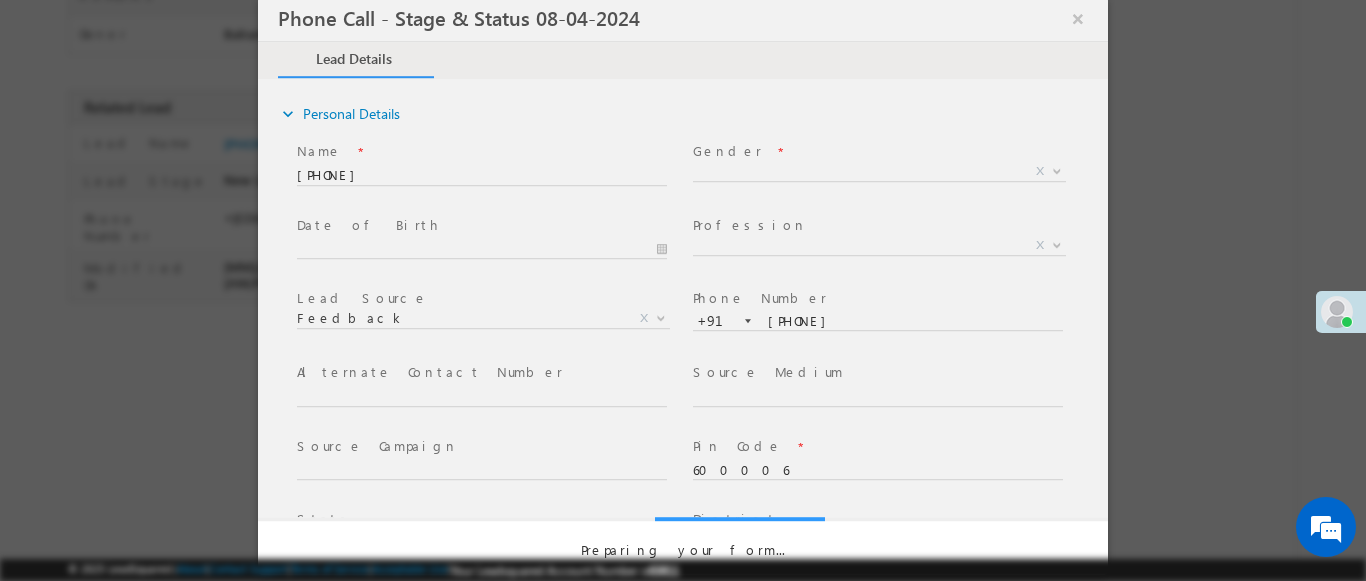 select on "Fresh Lead" 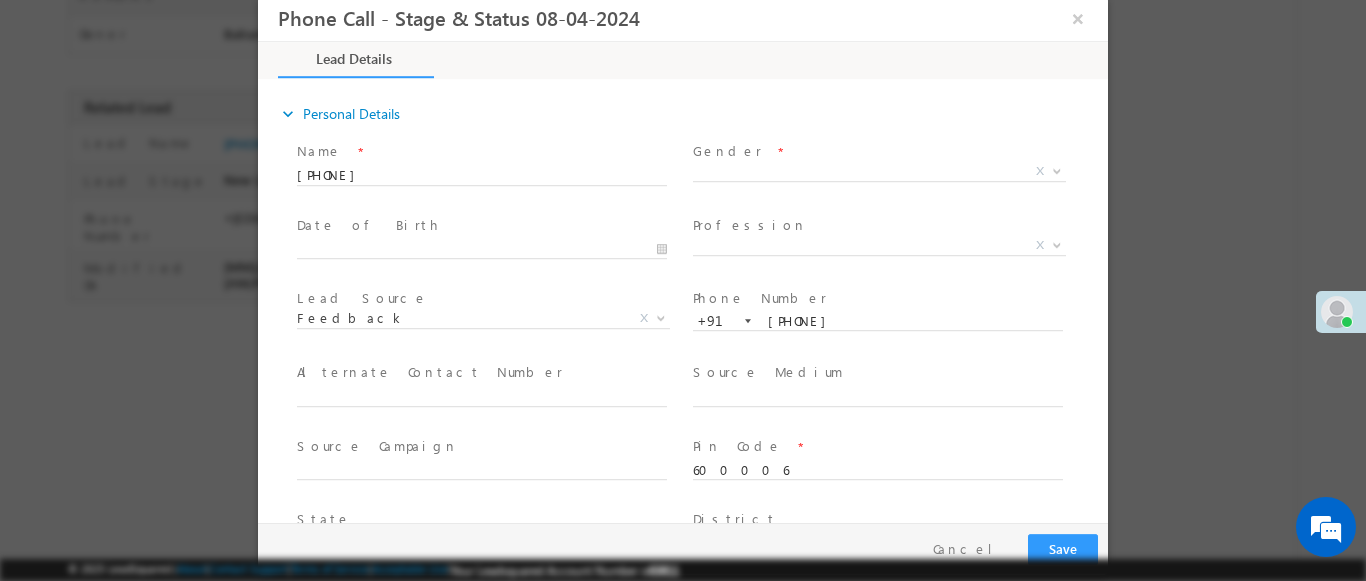 type on "07/24/25 9:05 PM" 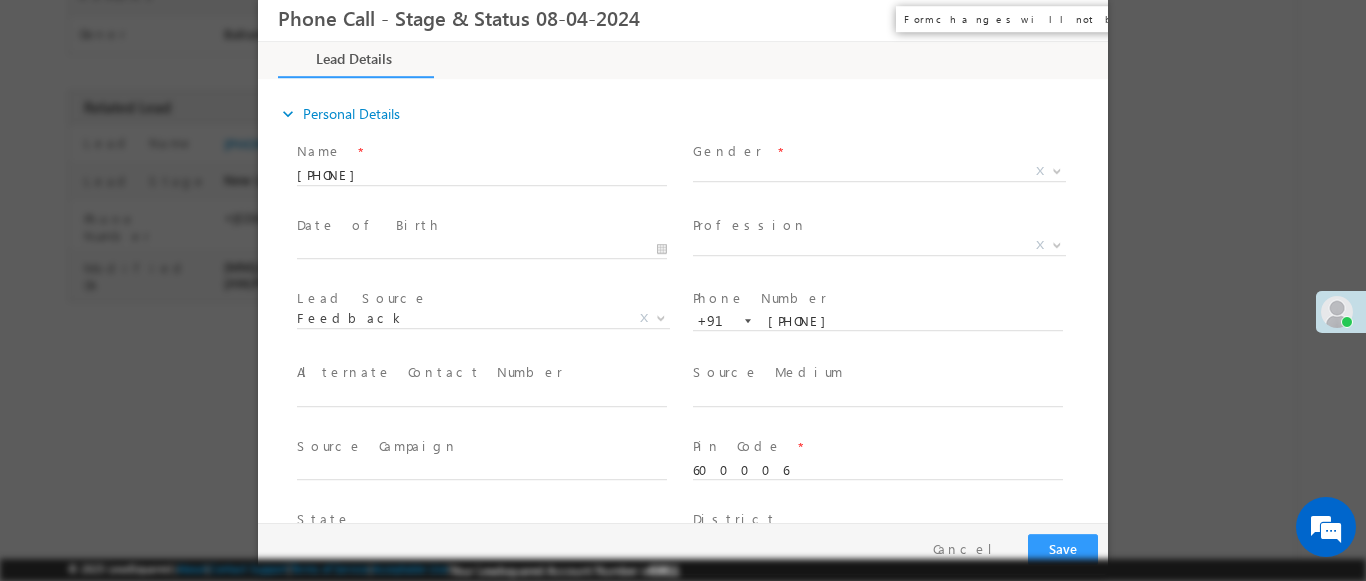click on "×" at bounding box center (1078, 18) 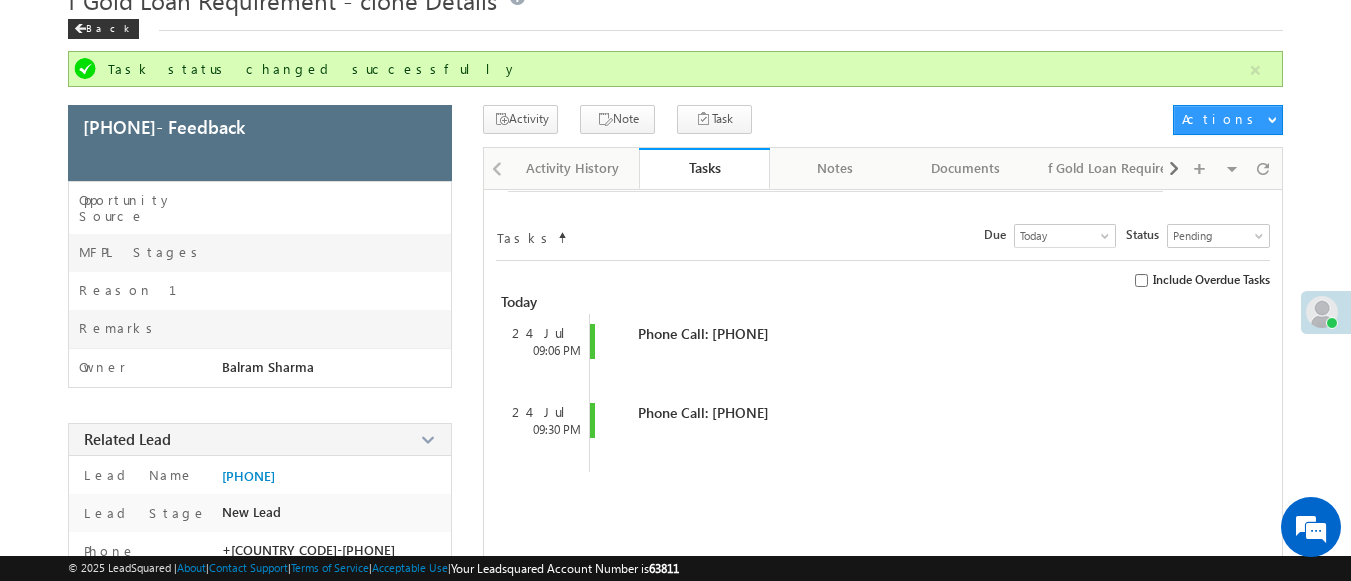 scroll, scrollTop: 0, scrollLeft: 0, axis: both 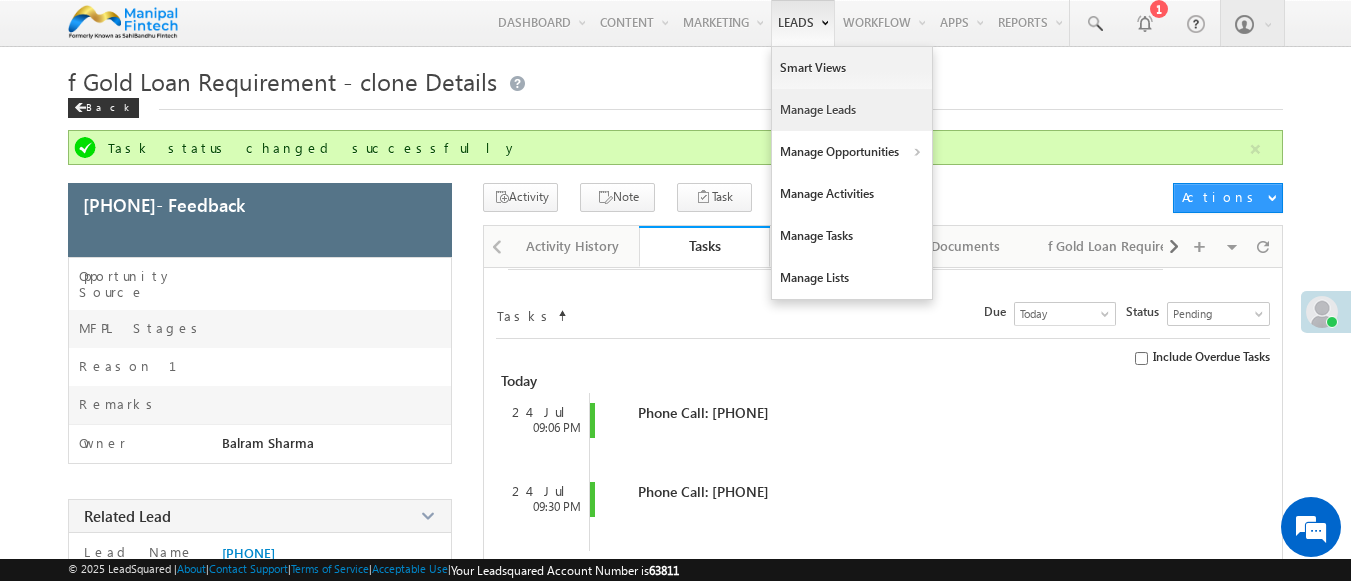 click on "Manage Leads" at bounding box center [852, 110] 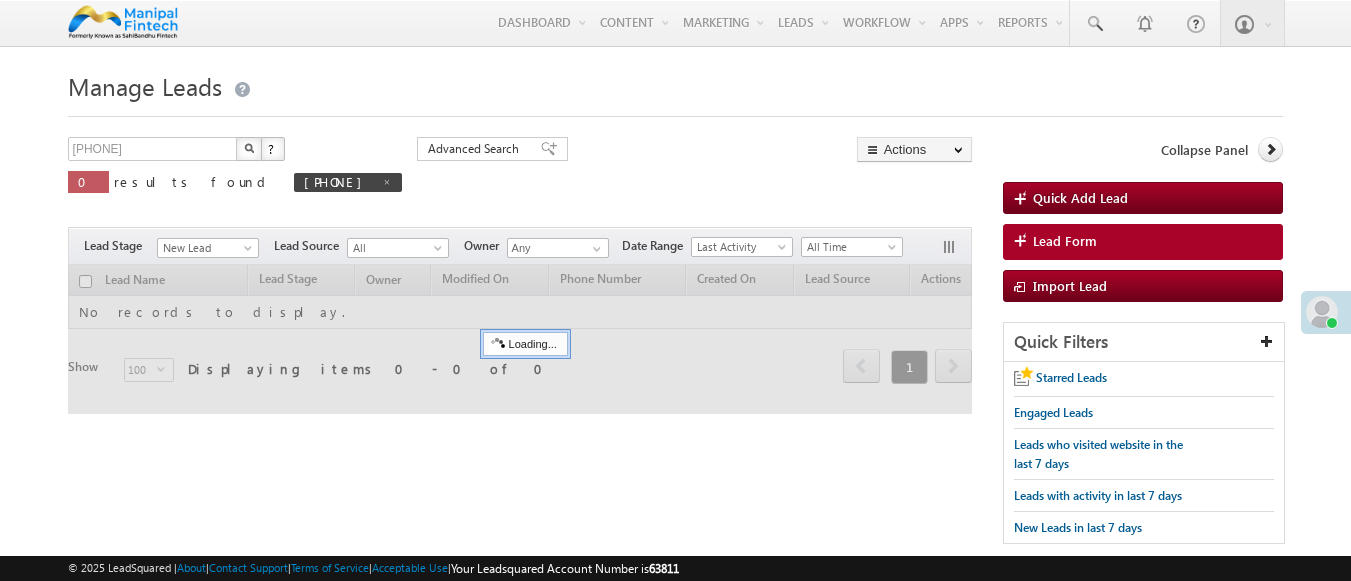 scroll, scrollTop: 0, scrollLeft: 0, axis: both 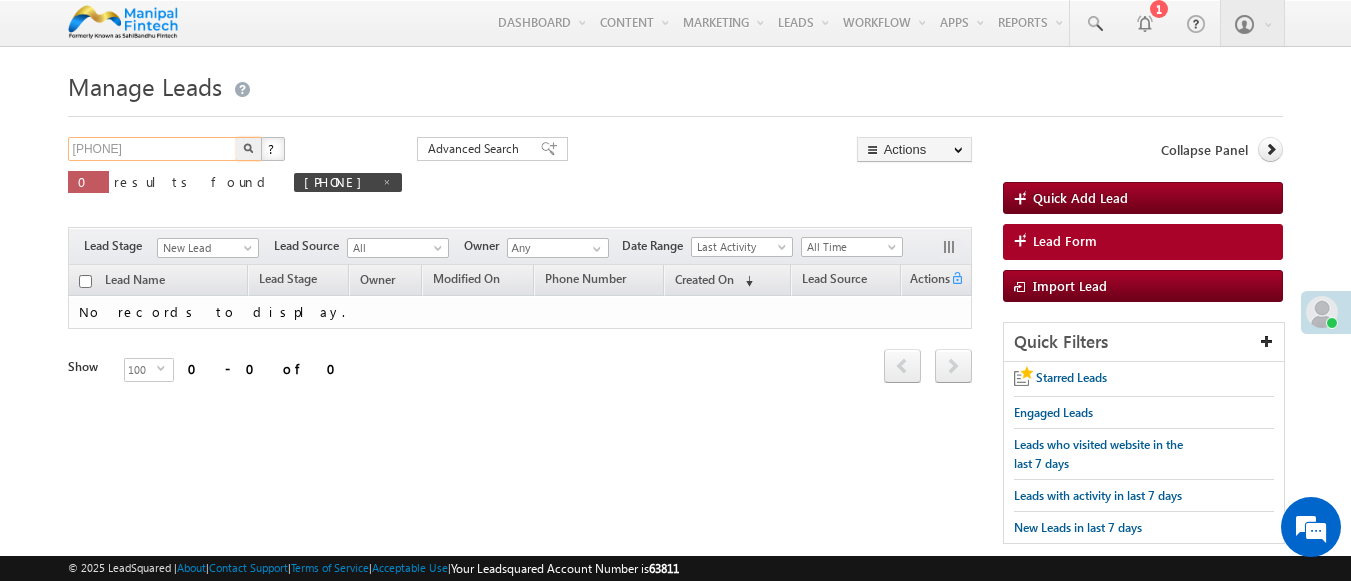 click on "[PHONE]" at bounding box center (153, 149) 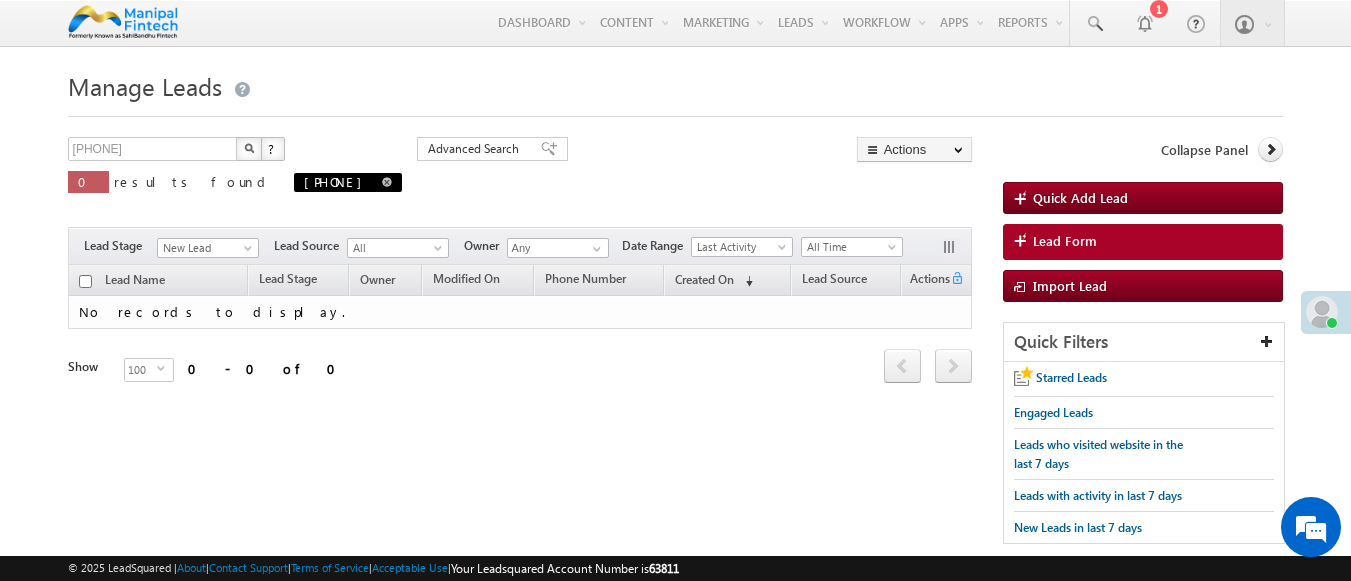 click at bounding box center (387, 182) 